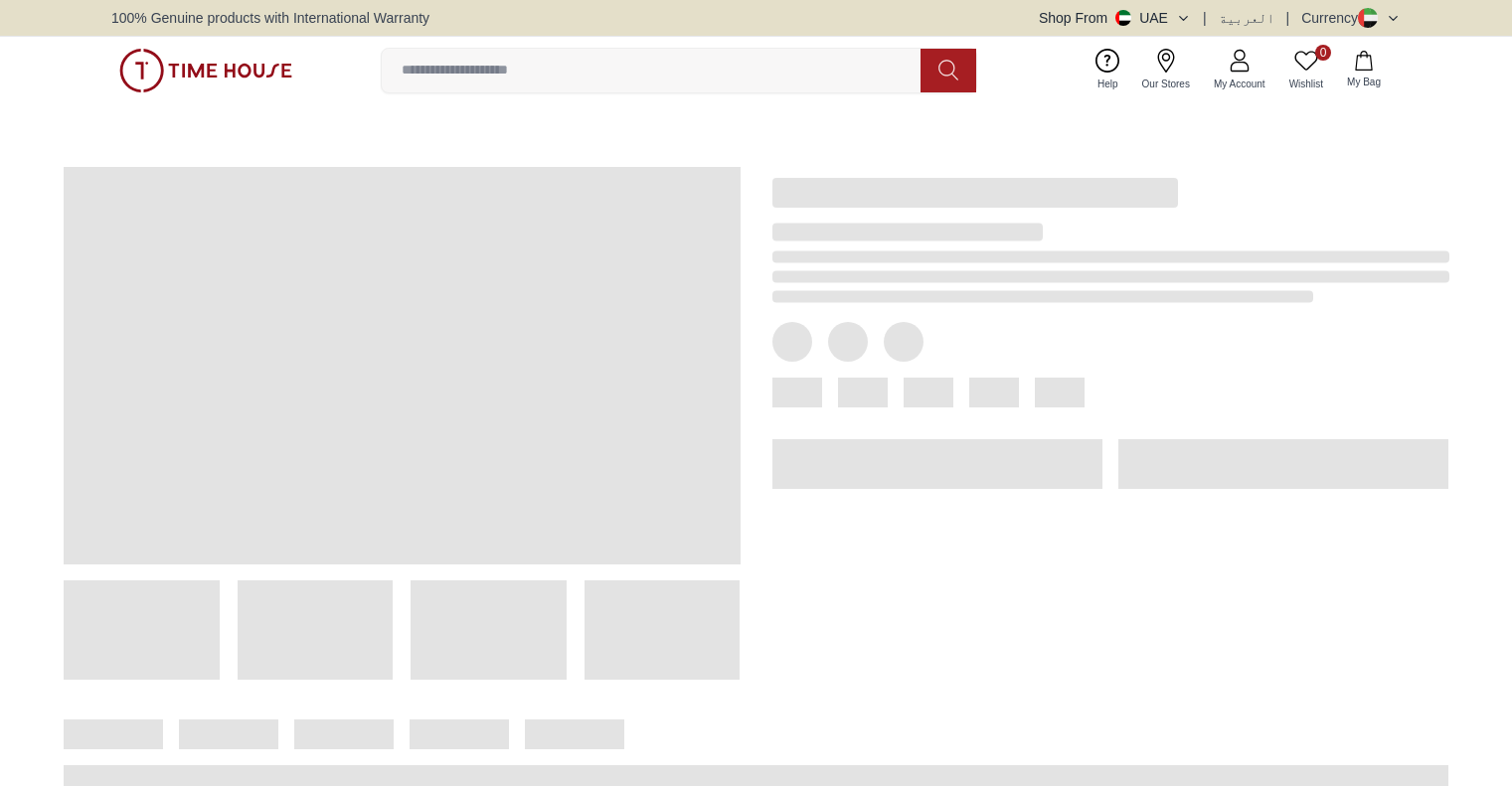scroll, scrollTop: 0, scrollLeft: 0, axis: both 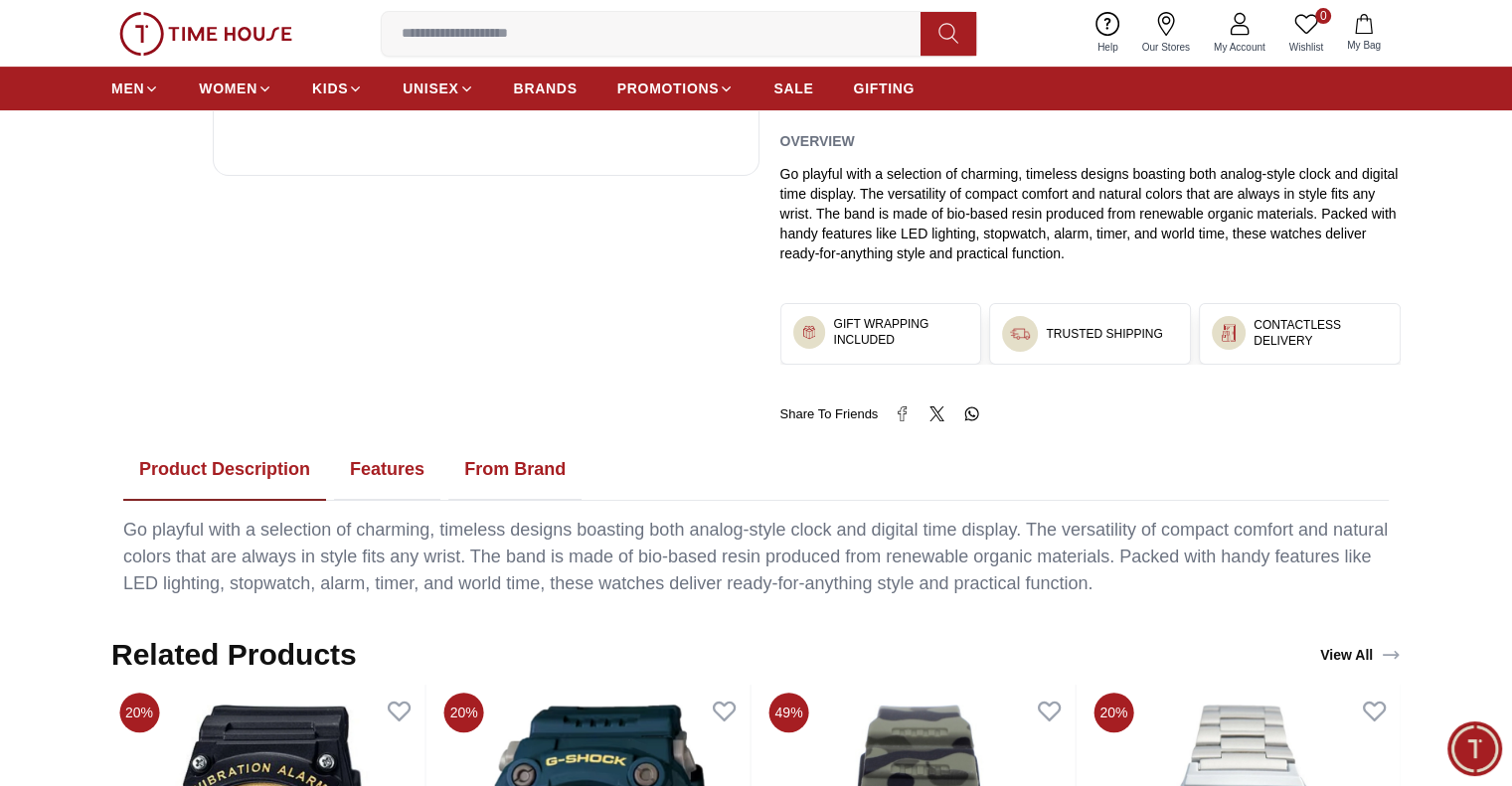click on "Features" at bounding box center [387, 470] 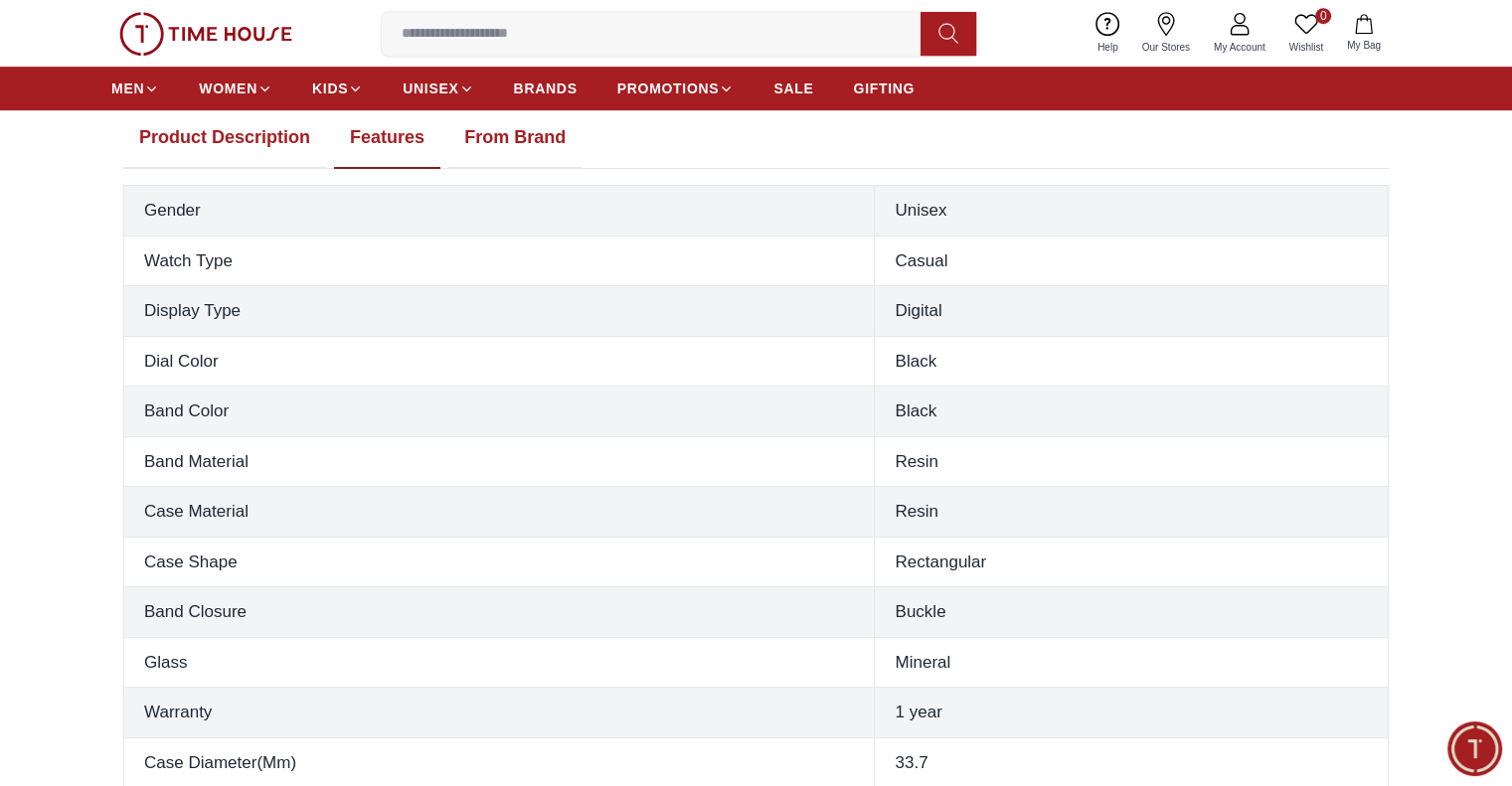 scroll, scrollTop: 1005, scrollLeft: 0, axis: vertical 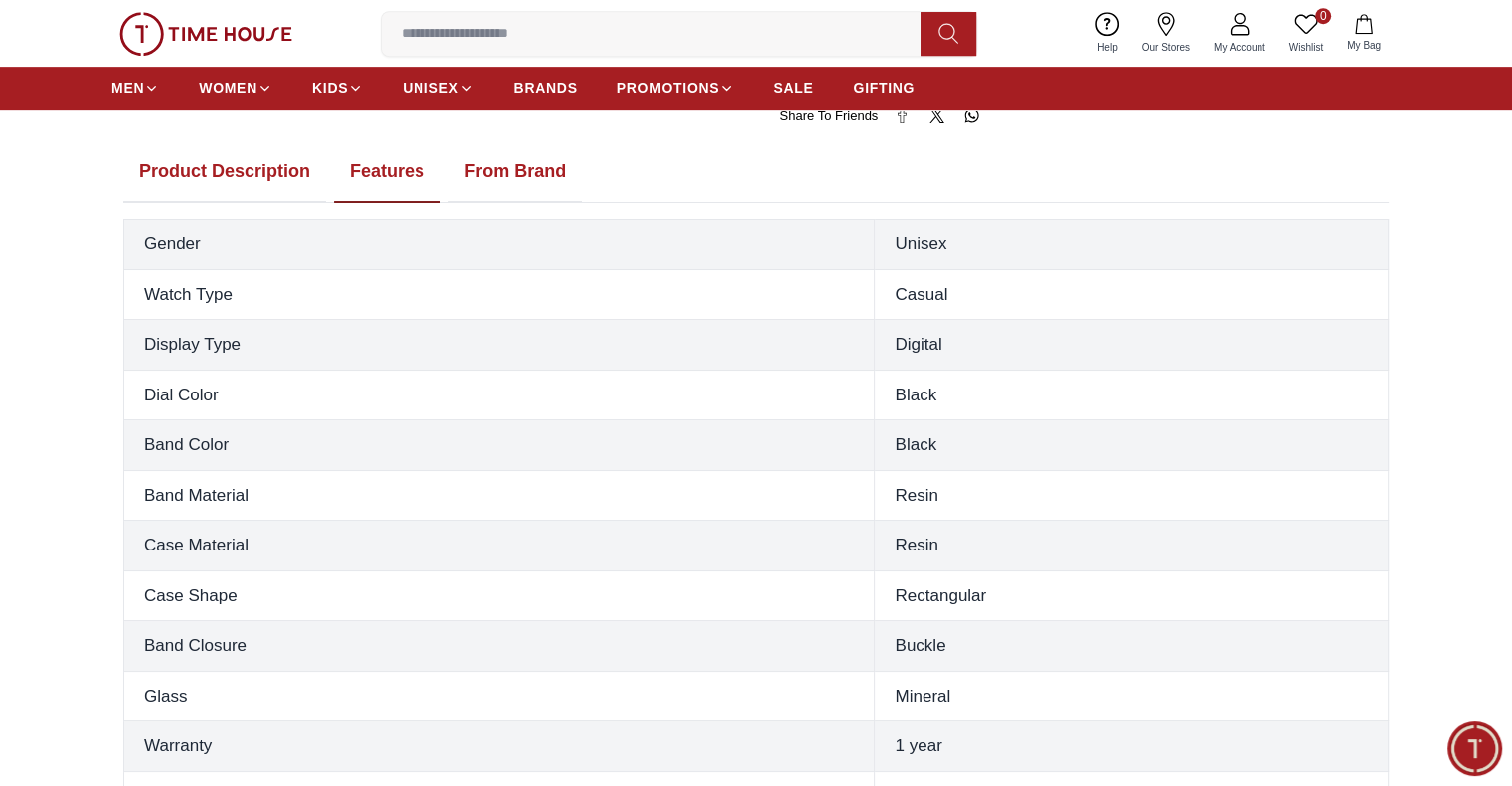 click on "From Brand" at bounding box center [515, 172] 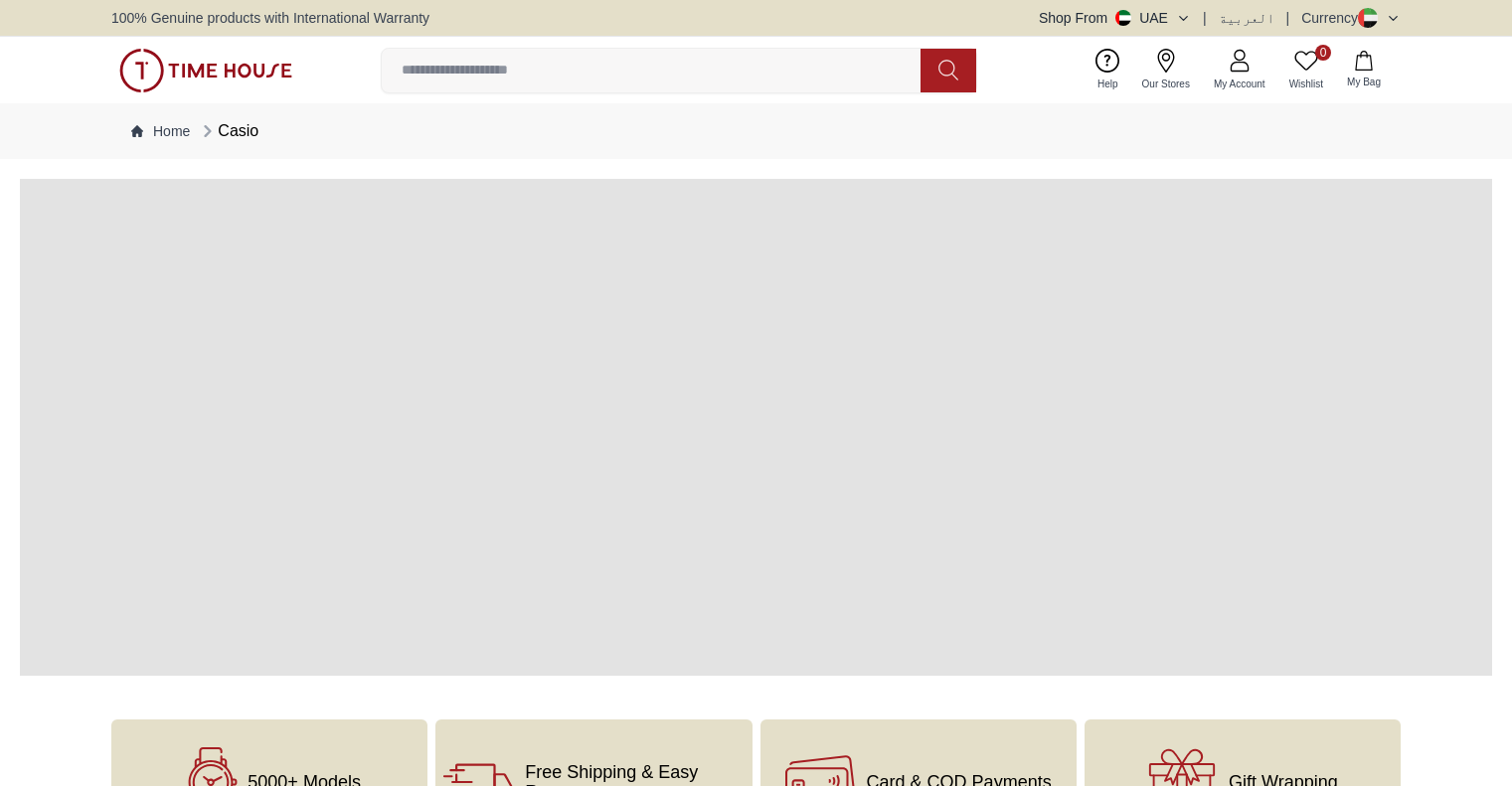 scroll, scrollTop: 0, scrollLeft: 0, axis: both 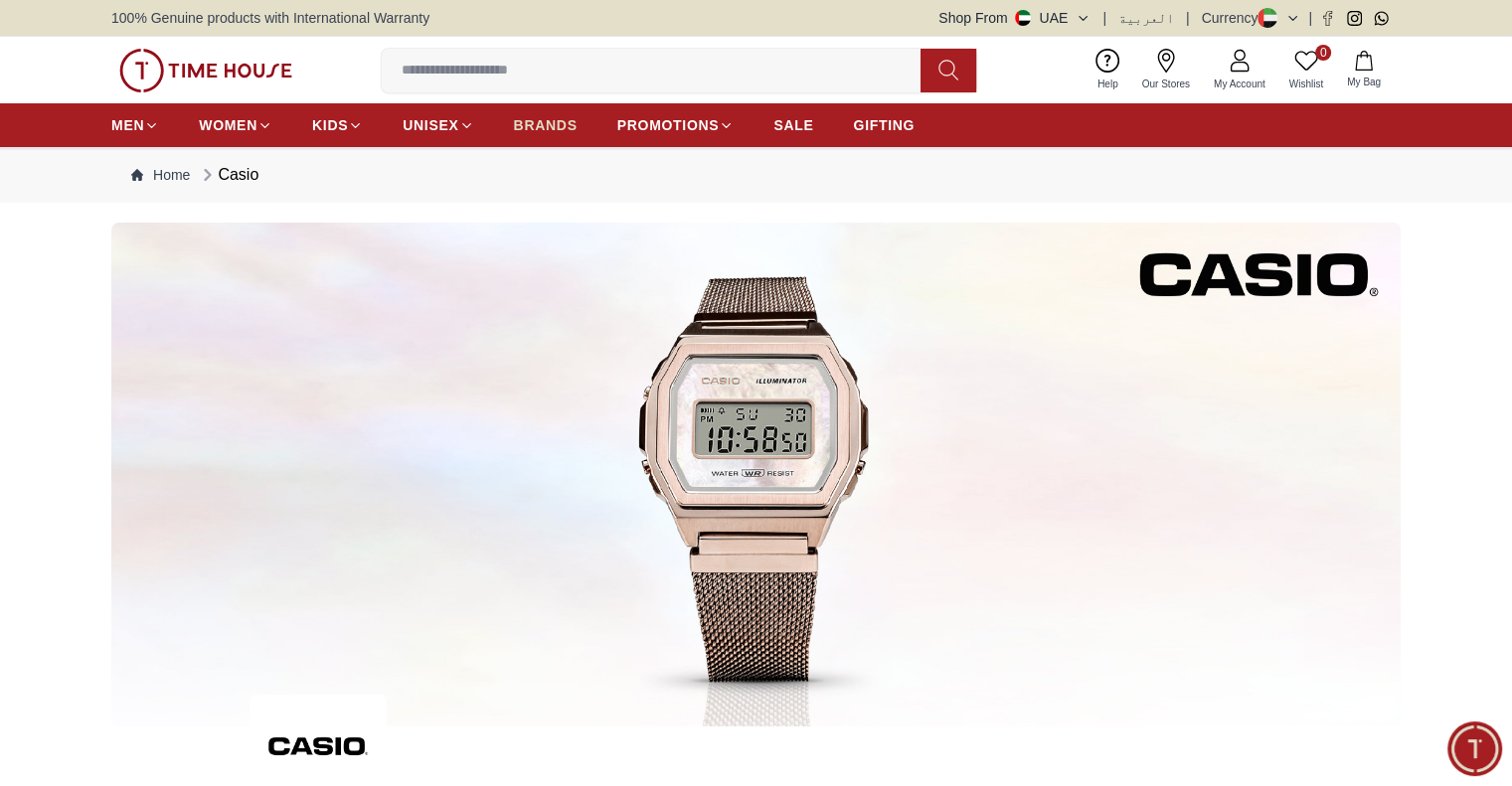 click on "BRANDS" at bounding box center [546, 125] 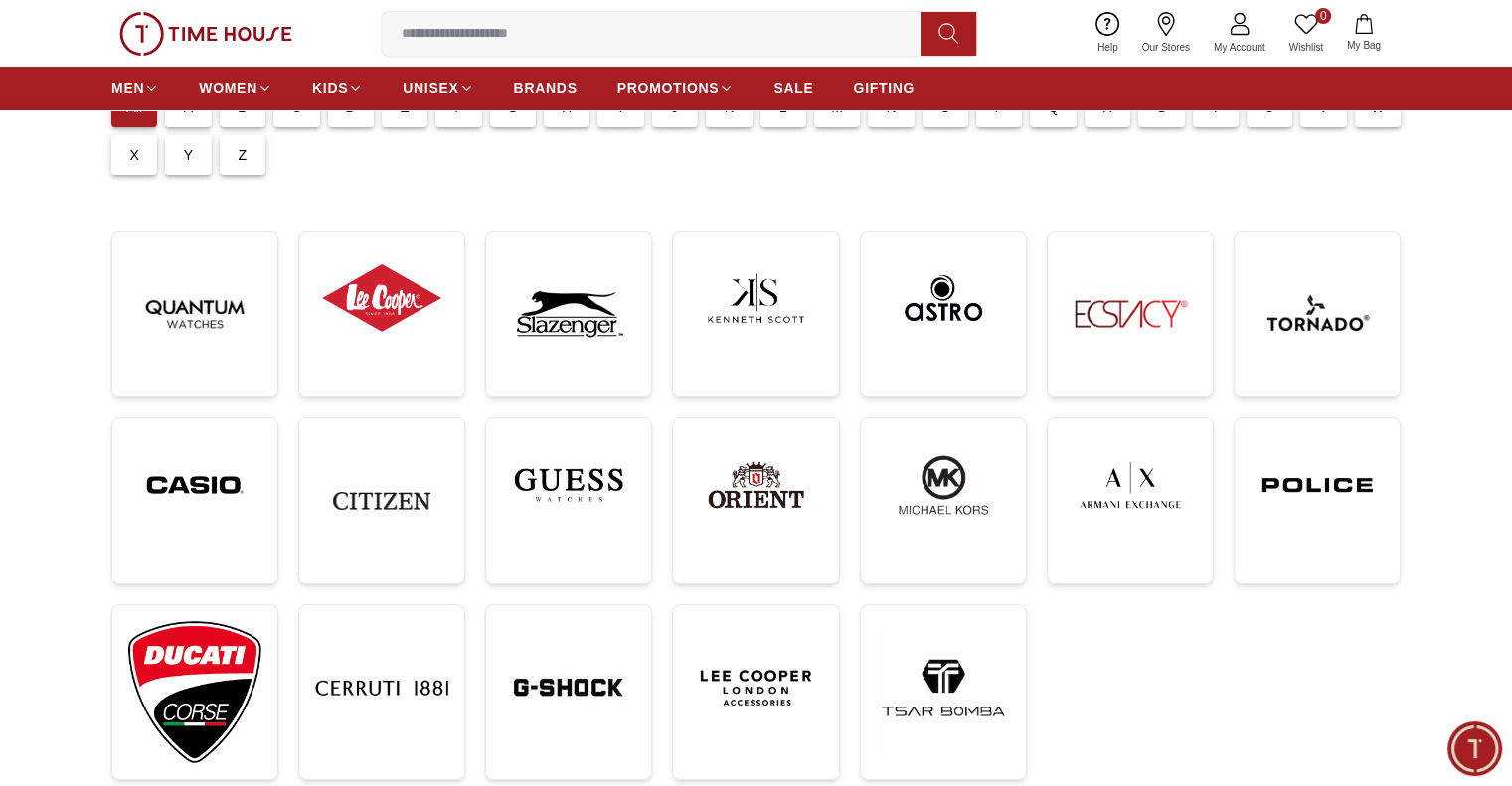 scroll, scrollTop: 298, scrollLeft: 0, axis: vertical 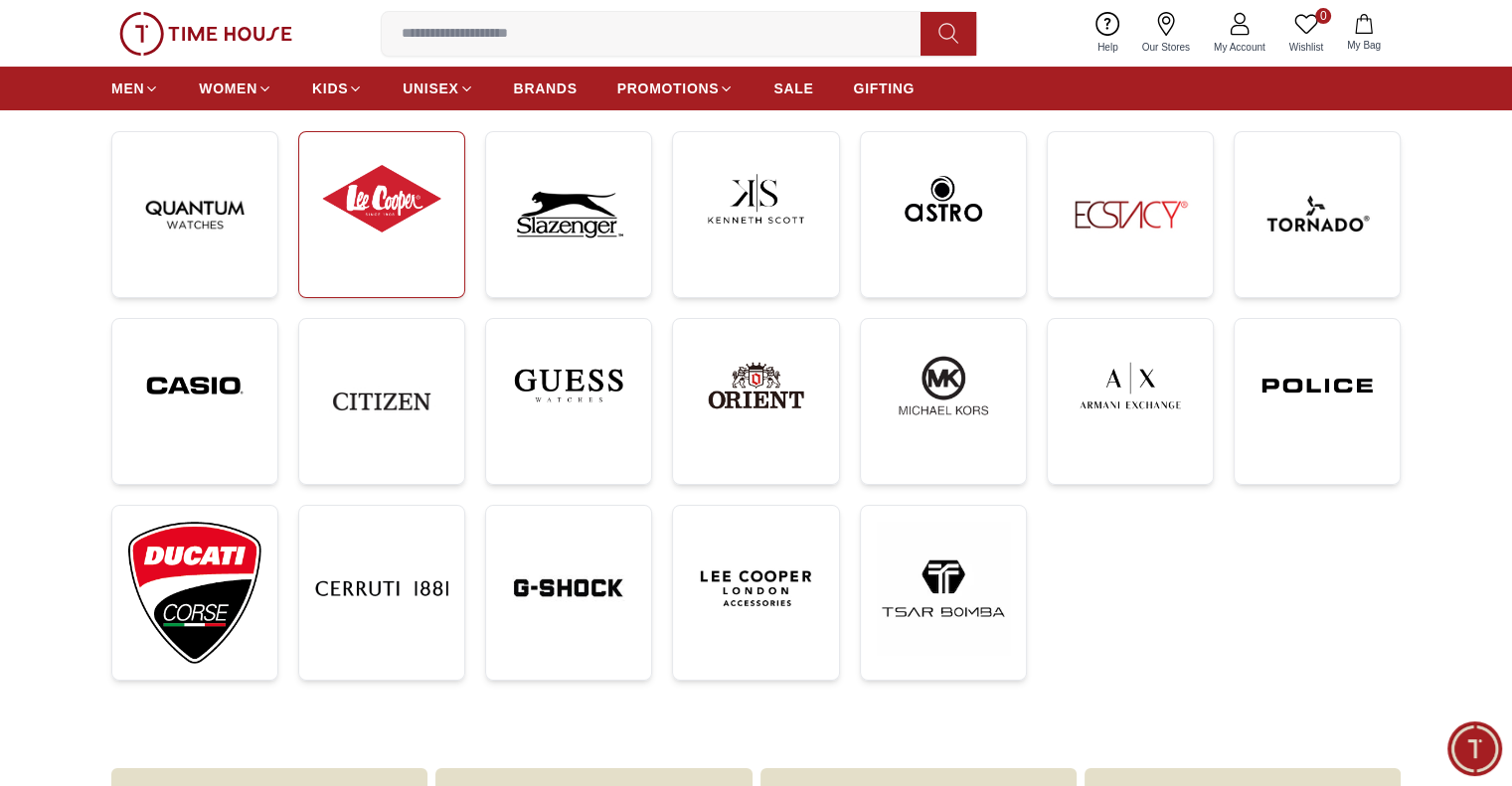 click at bounding box center (382, 199) 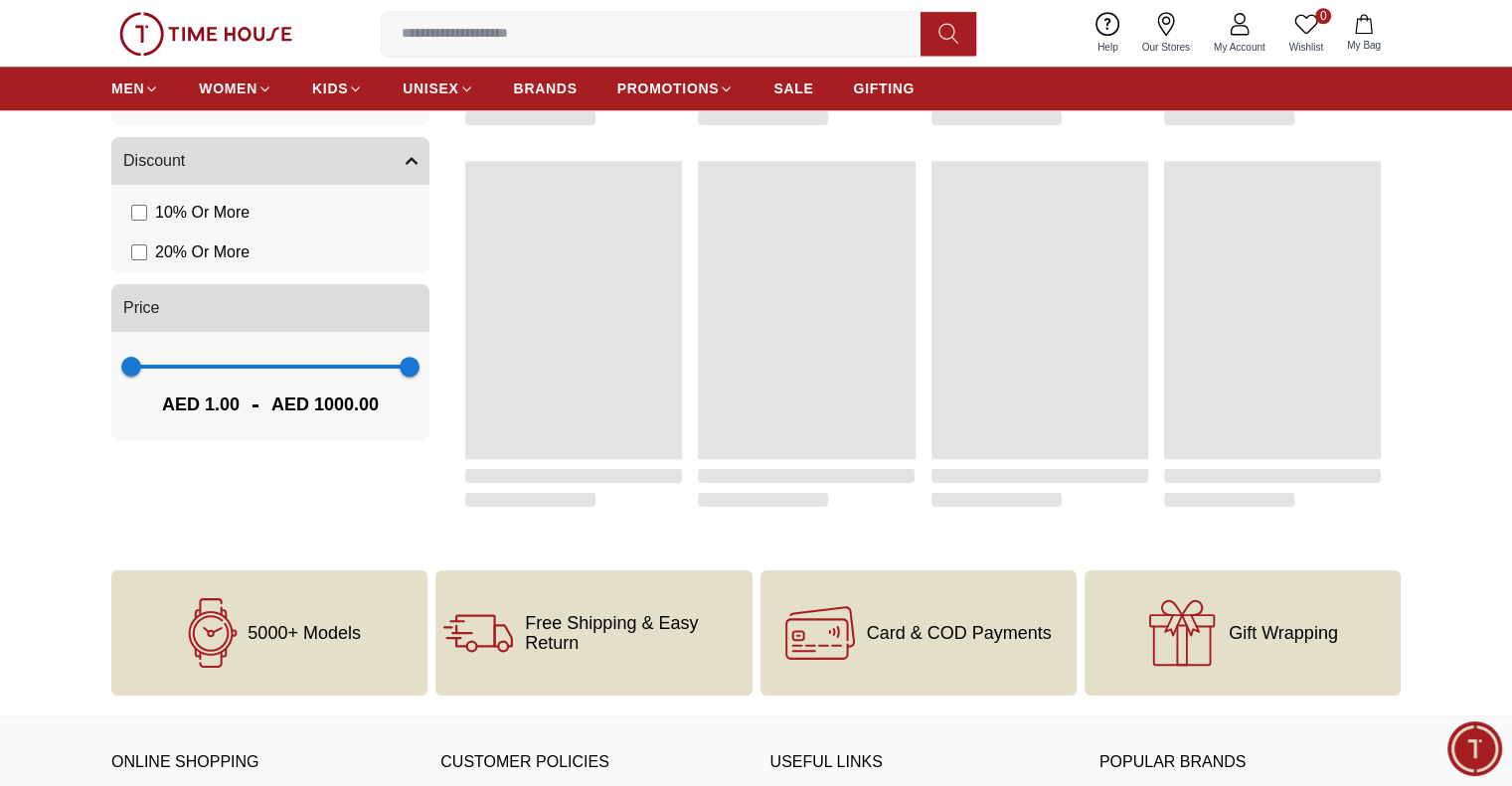 scroll, scrollTop: 2931, scrollLeft: 0, axis: vertical 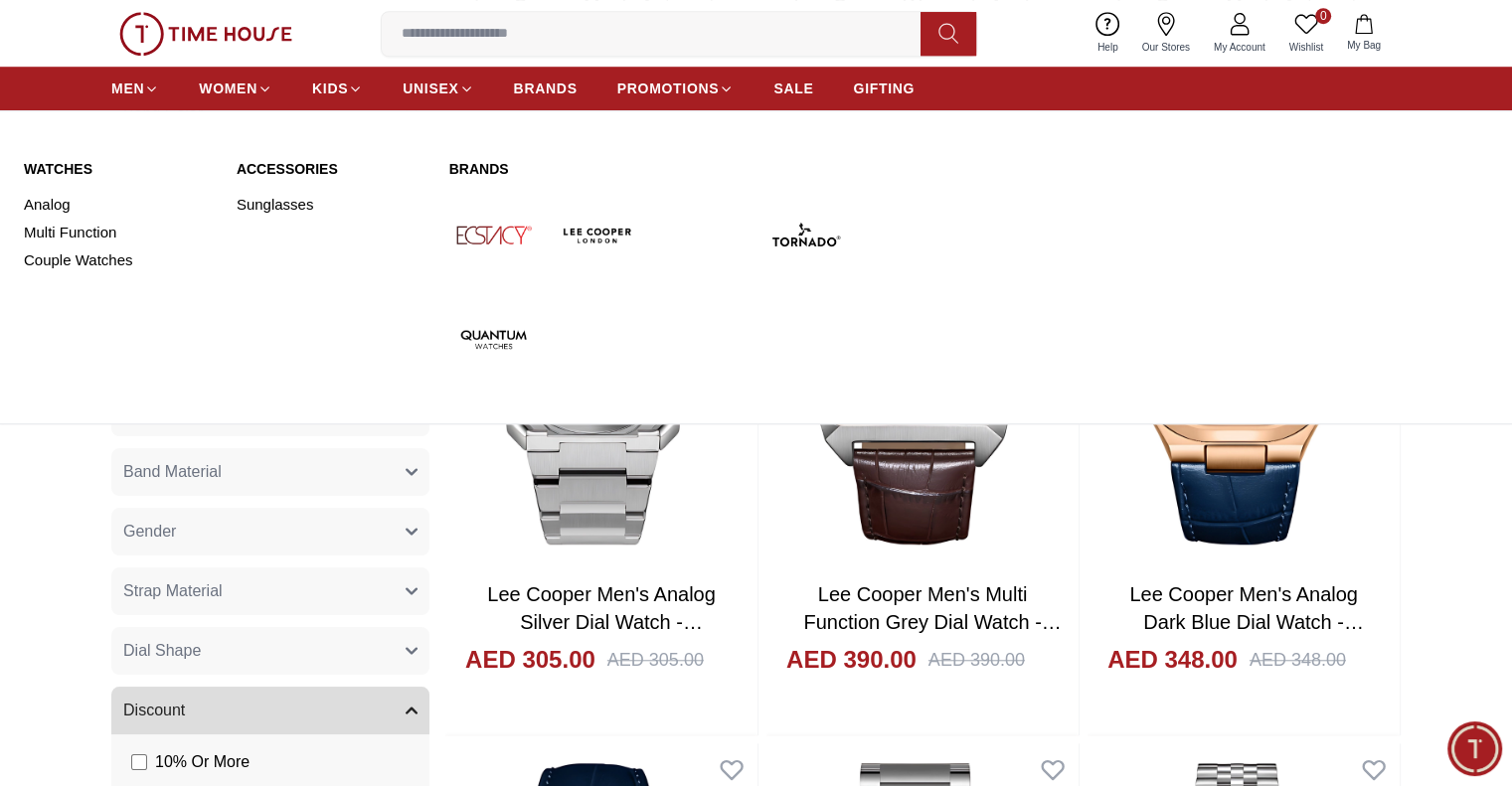 click at bounding box center [597, 235] 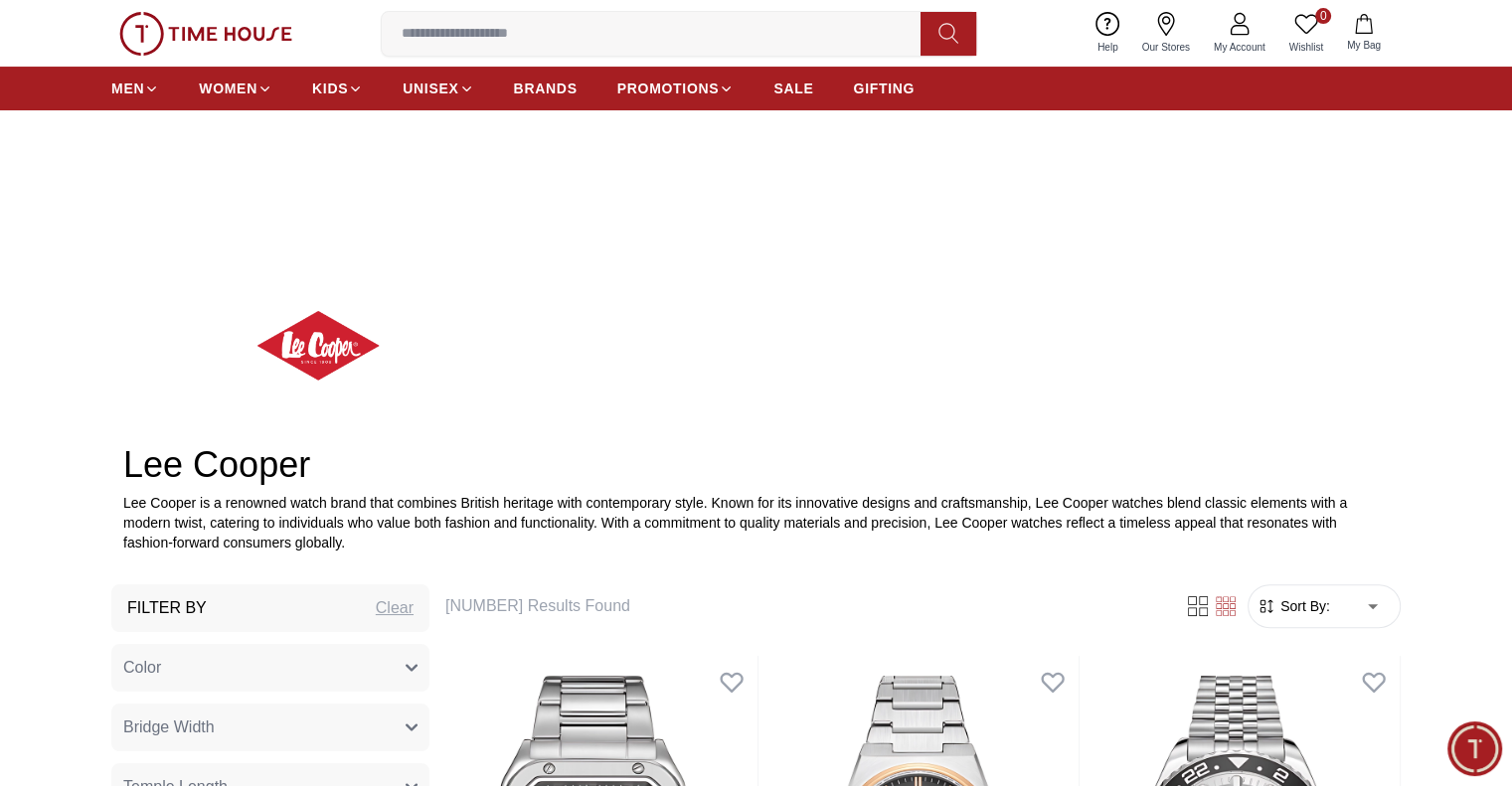 scroll, scrollTop: 397, scrollLeft: 0, axis: vertical 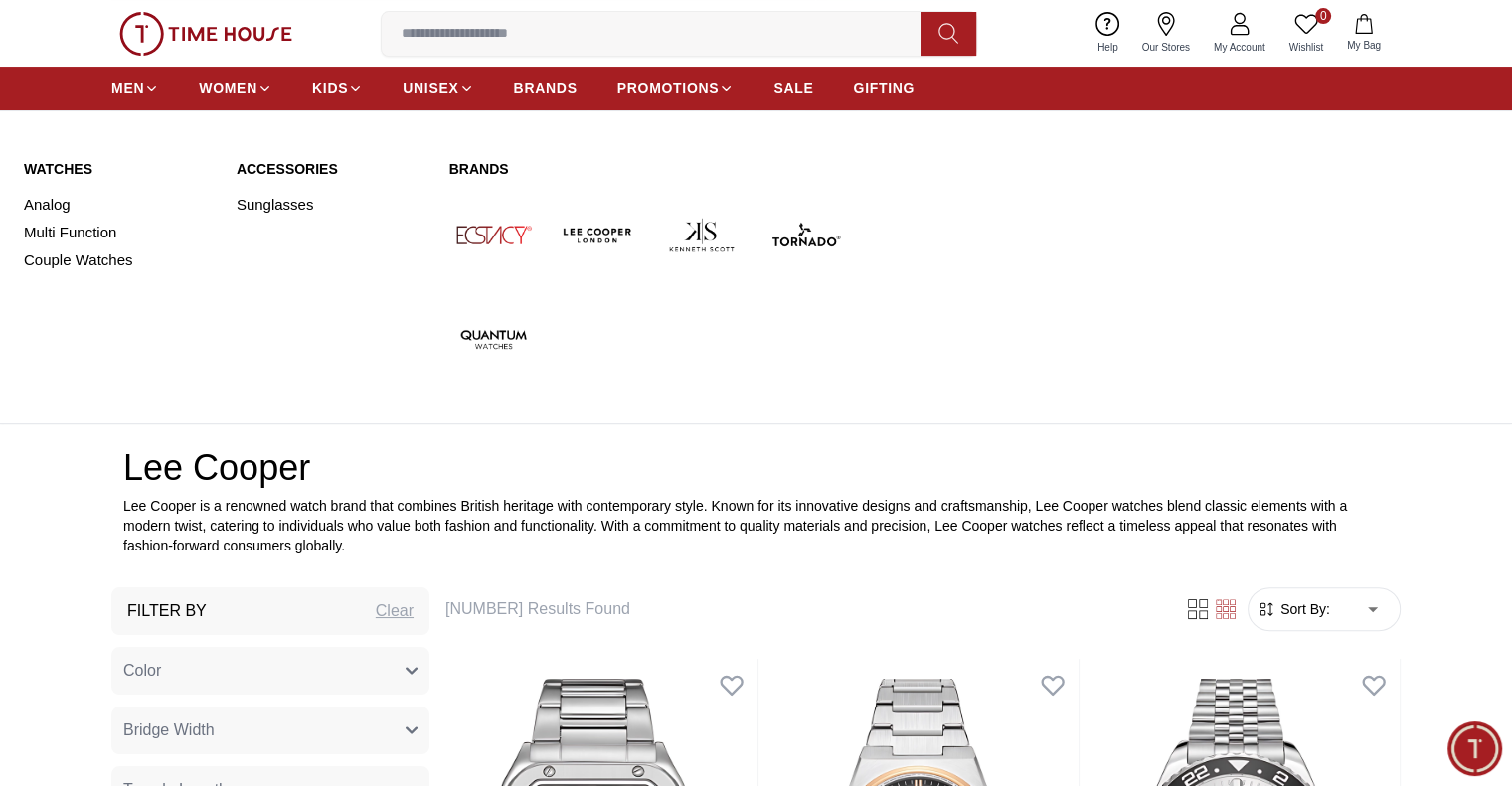 click on "Watches" at bounding box center [118, 169] 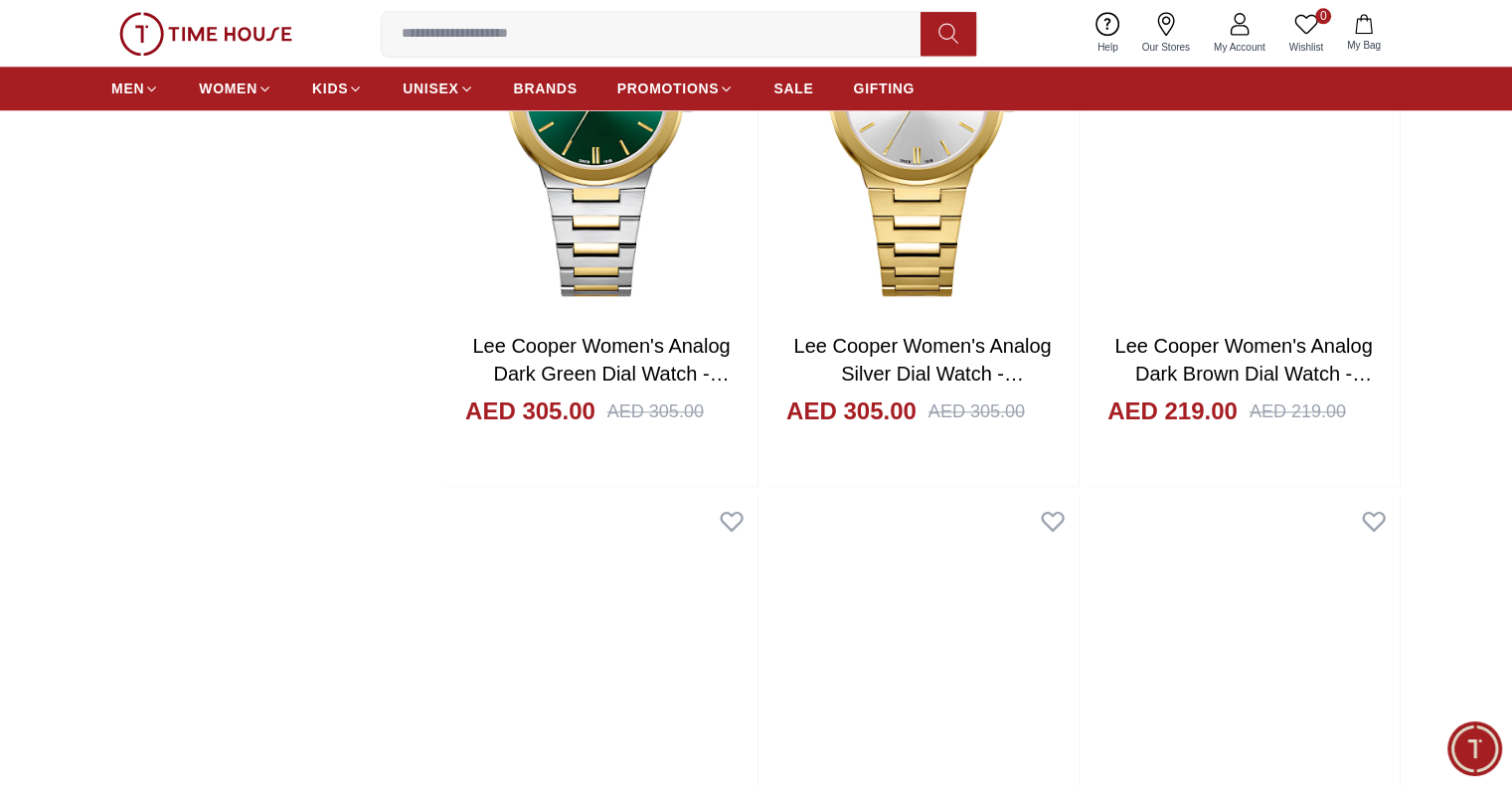scroll, scrollTop: 2186, scrollLeft: 0, axis: vertical 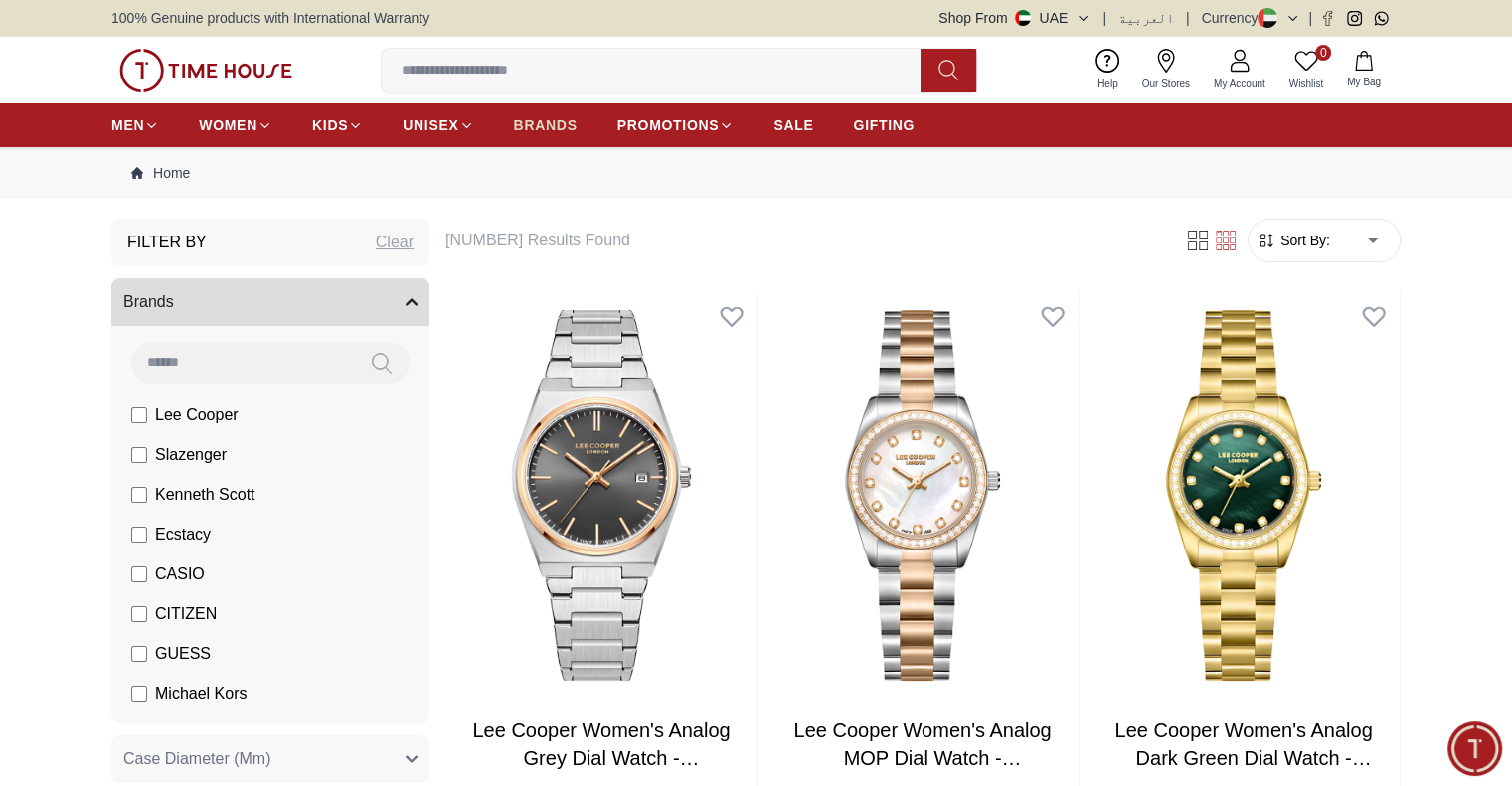 click on "BRANDS" at bounding box center [546, 125] 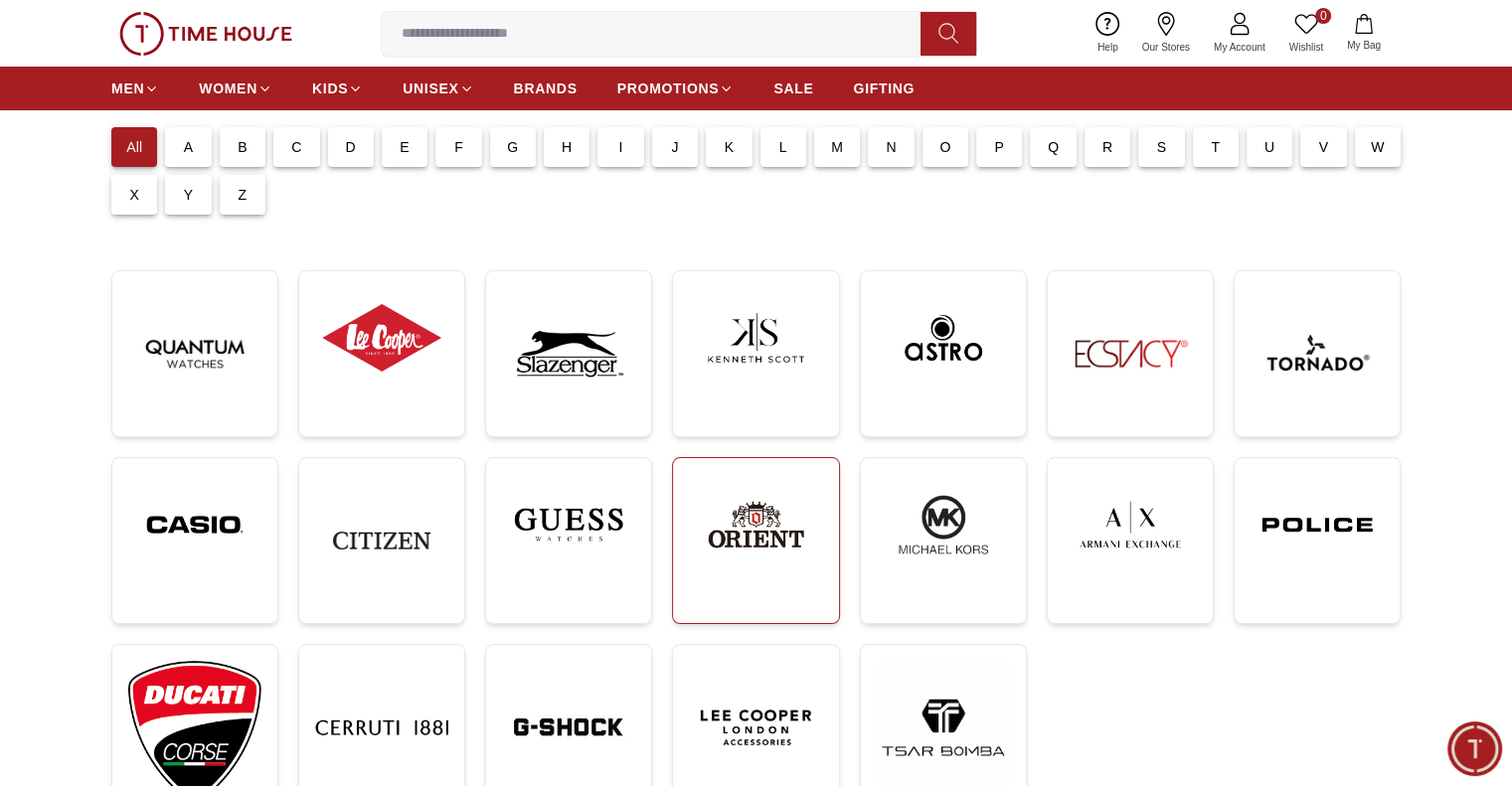 scroll, scrollTop: 199, scrollLeft: 0, axis: vertical 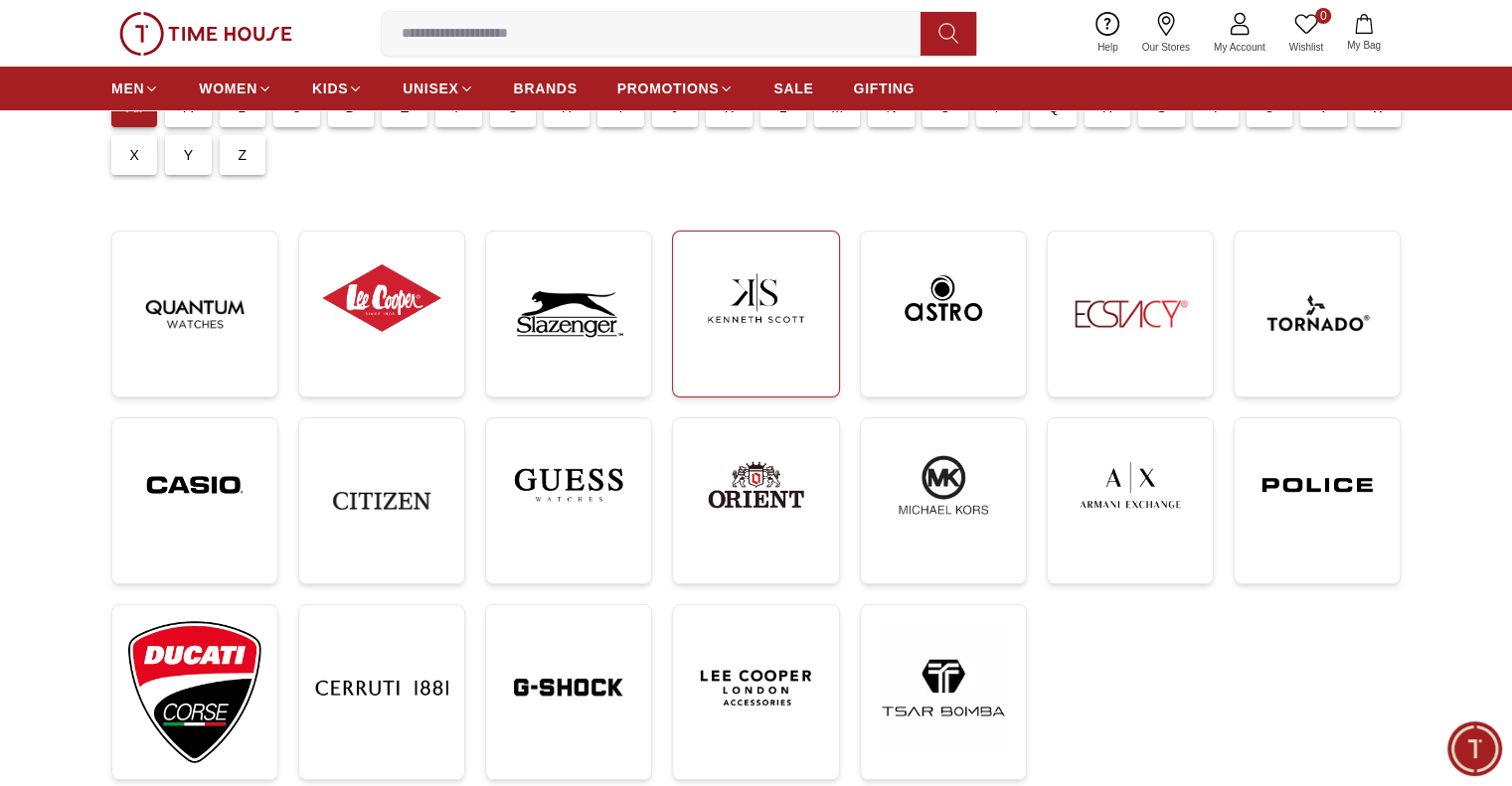 click at bounding box center (756, 298) 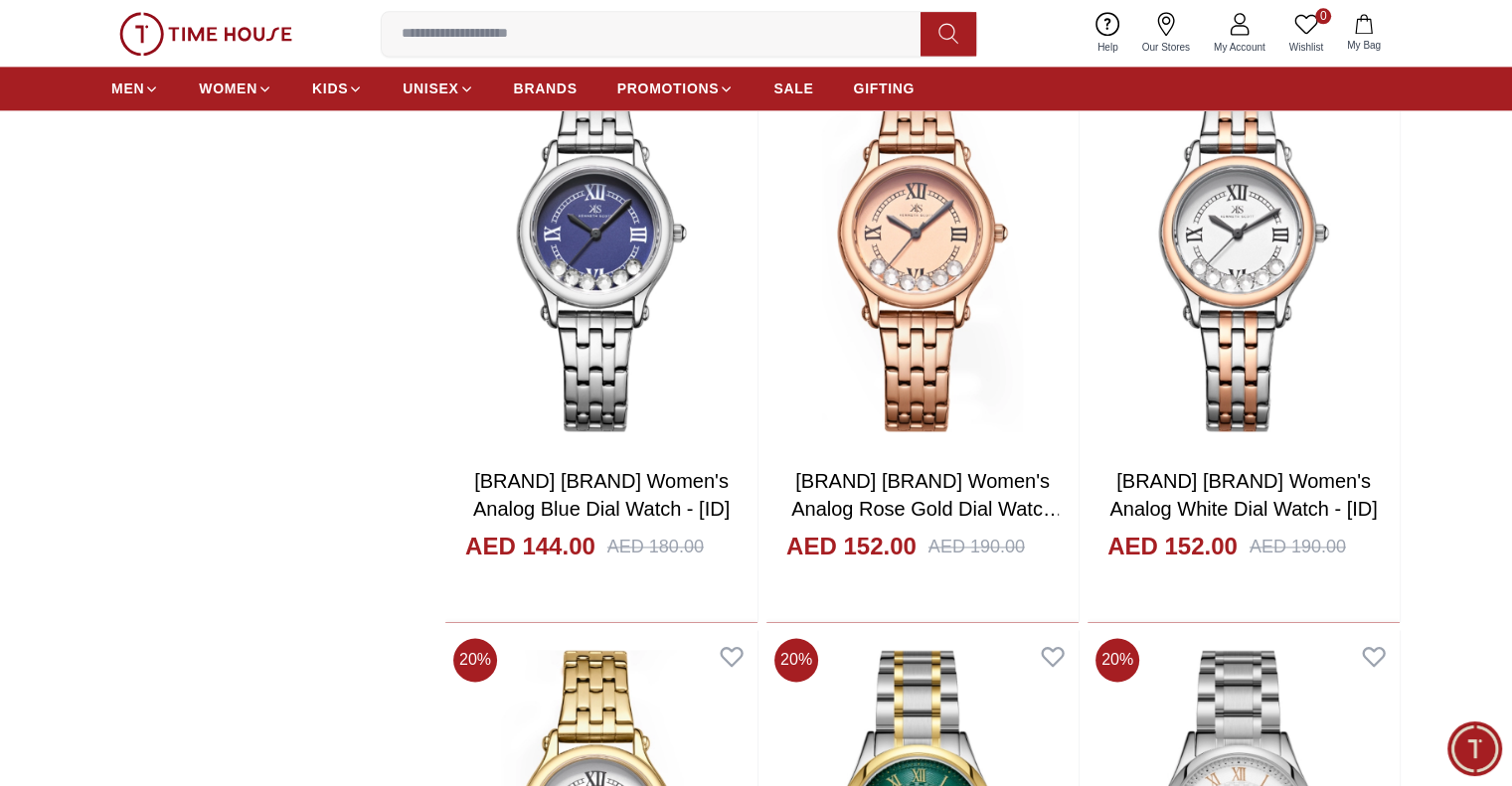 scroll, scrollTop: 2981, scrollLeft: 0, axis: vertical 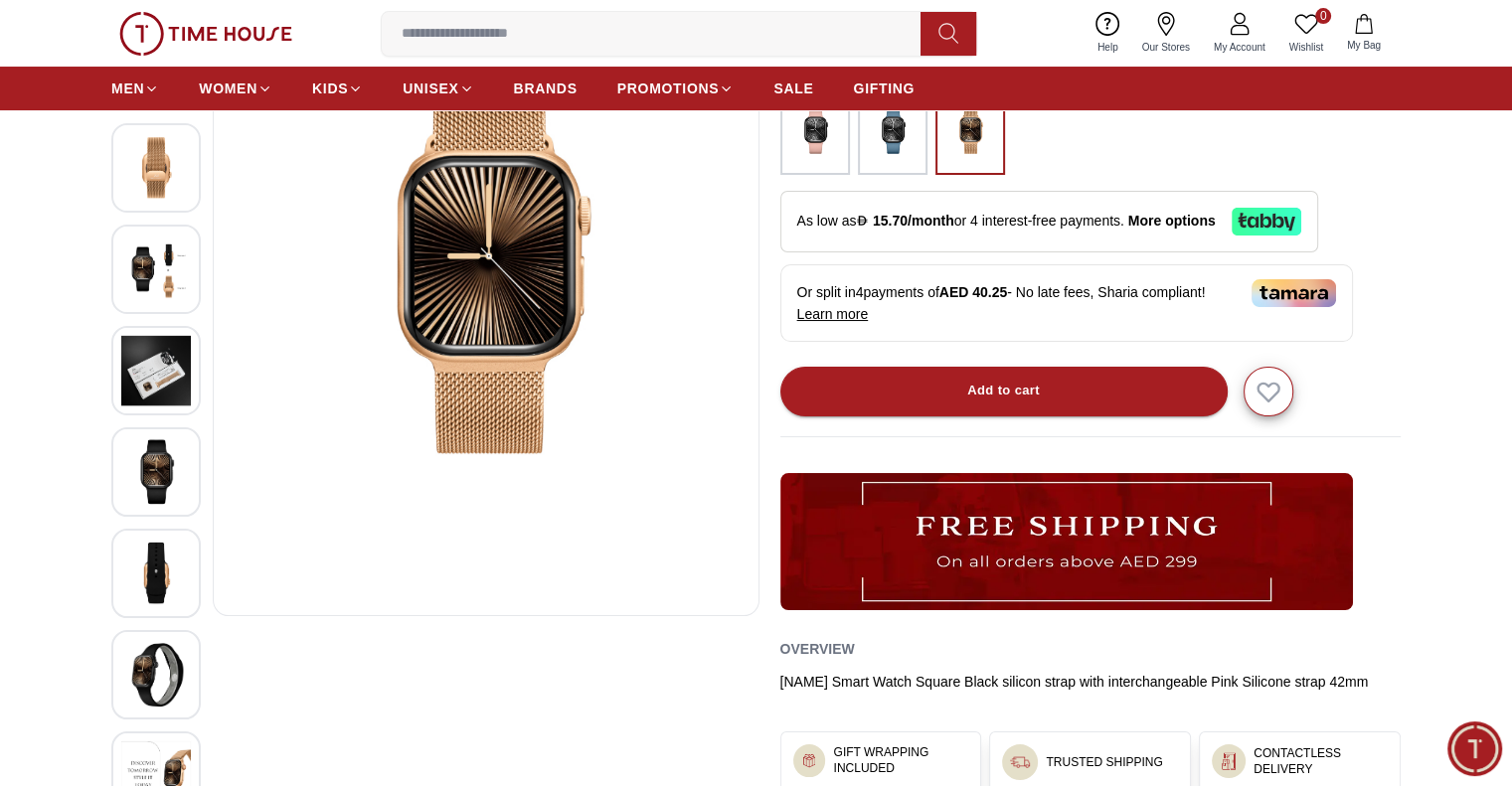 click at bounding box center (156, 471) 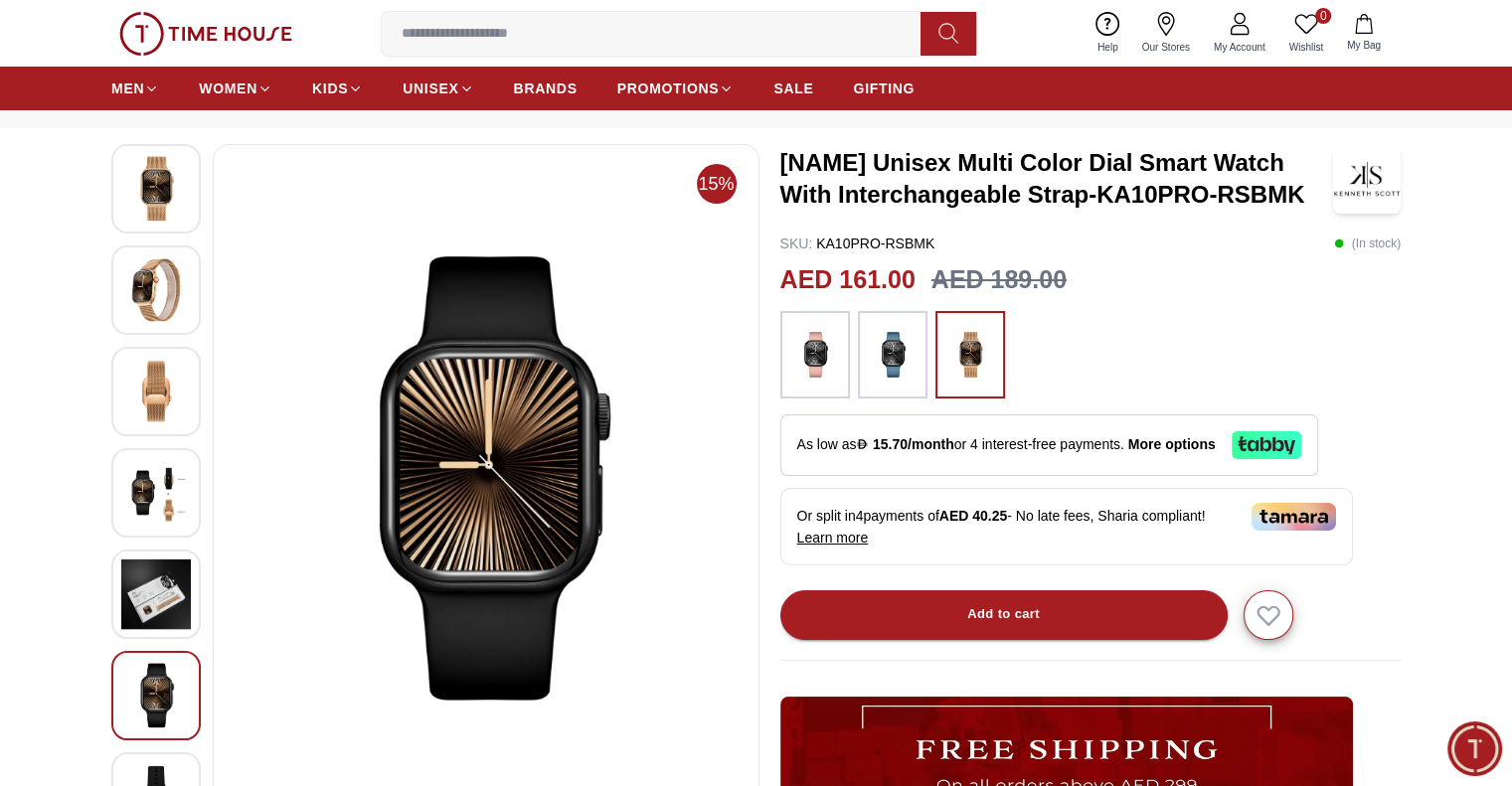scroll, scrollTop: 0, scrollLeft: 0, axis: both 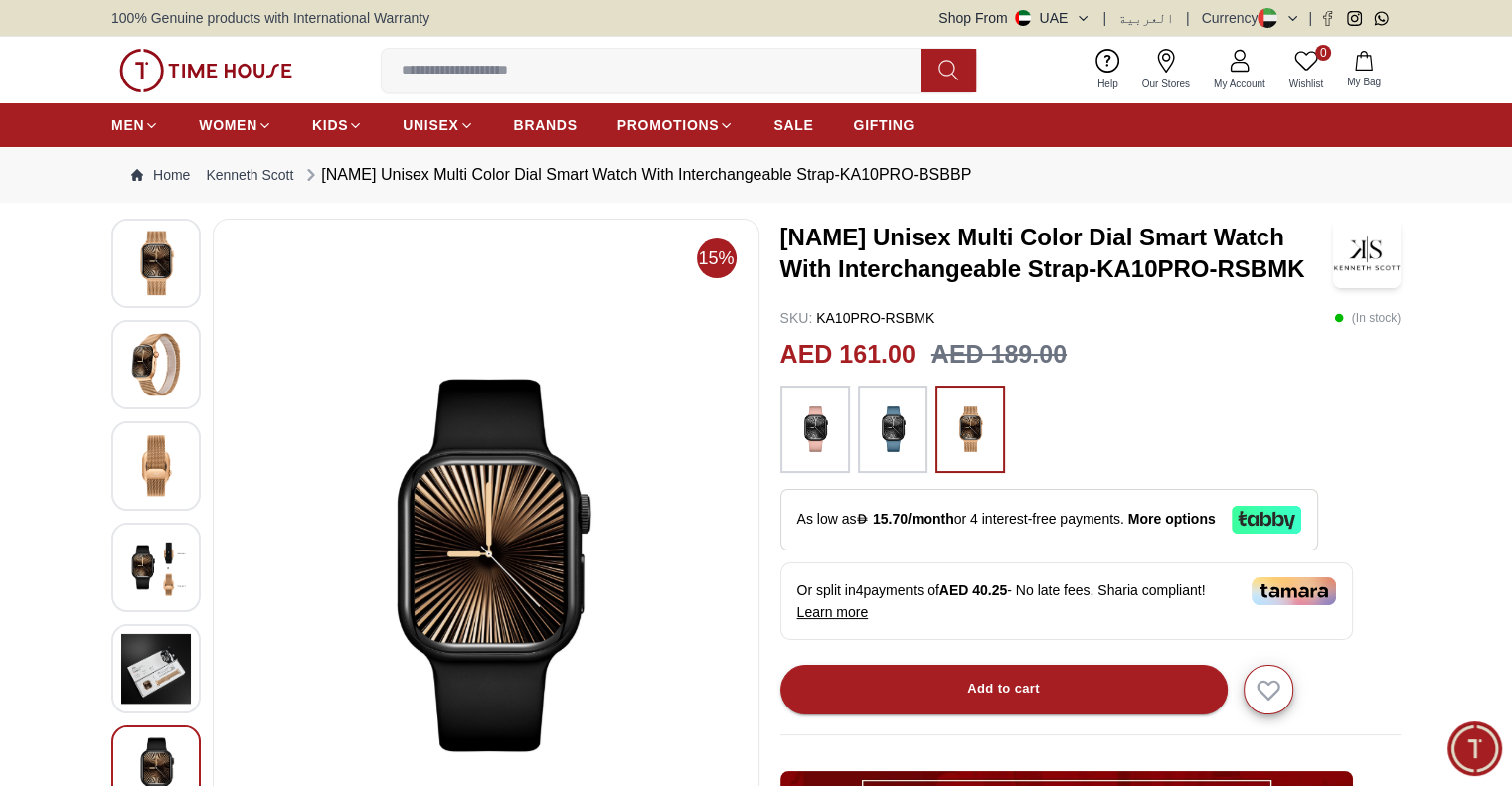 click at bounding box center (156, 262) 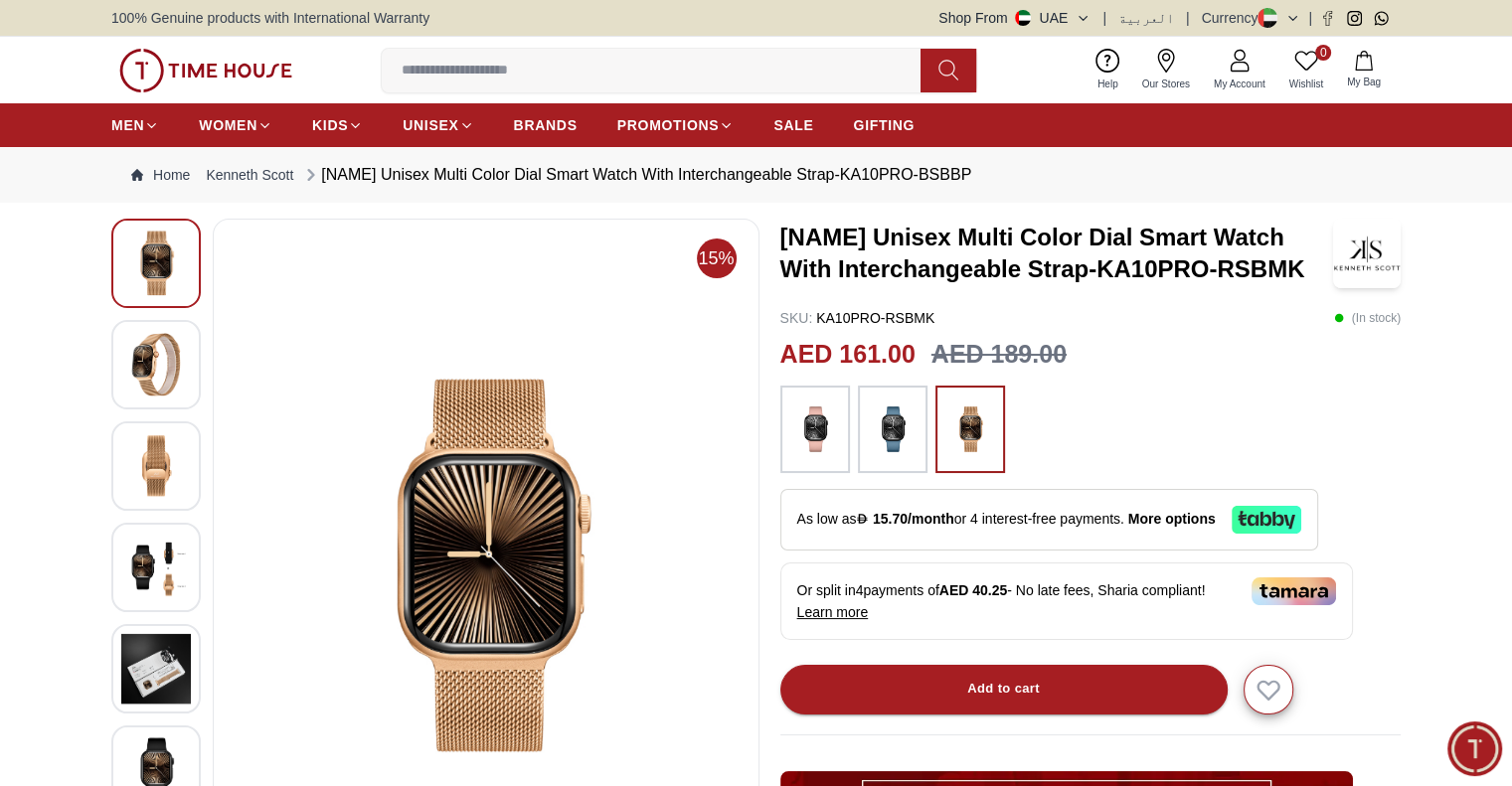 click at bounding box center [156, 364] 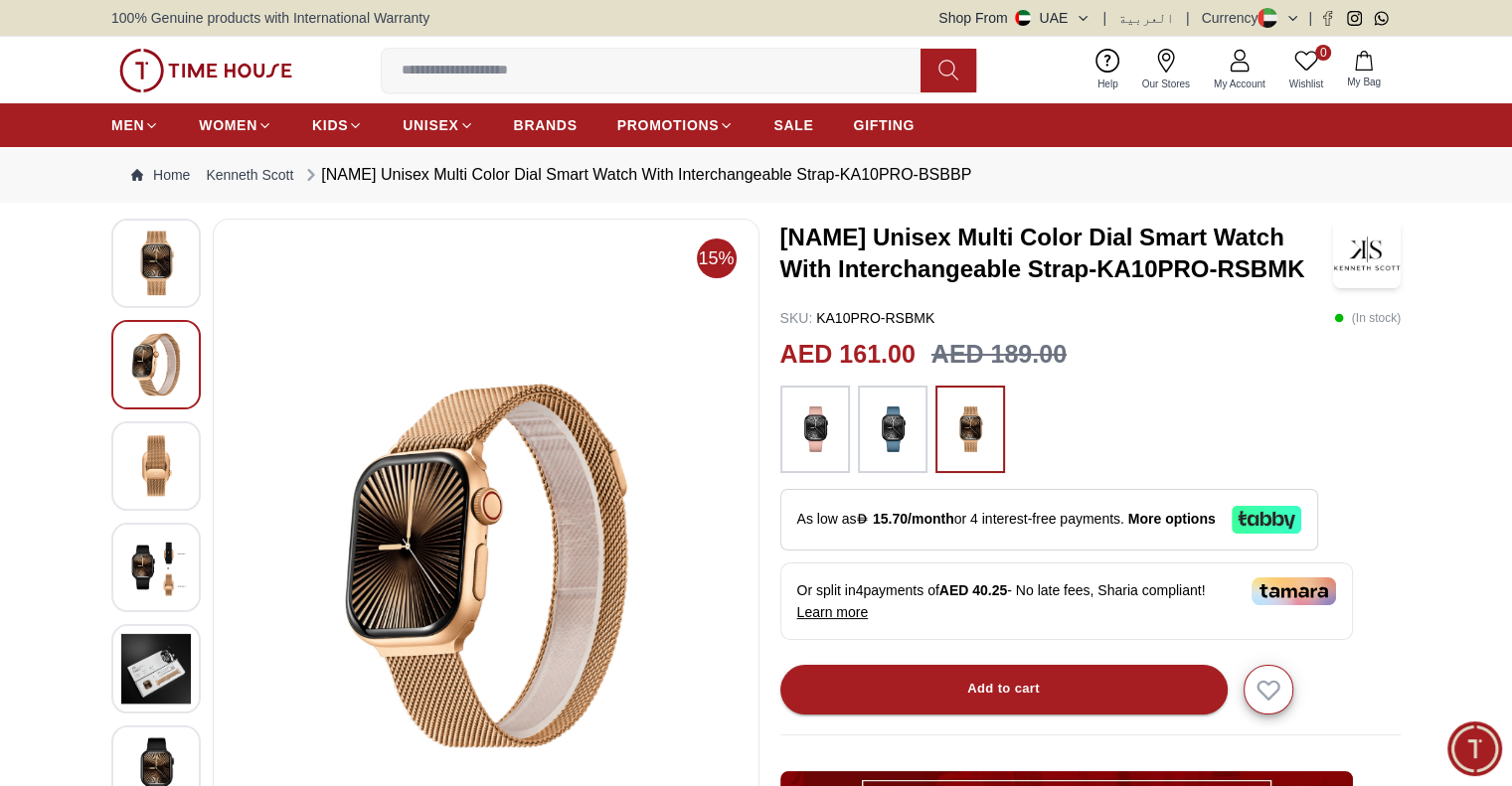 click at bounding box center [156, 262] 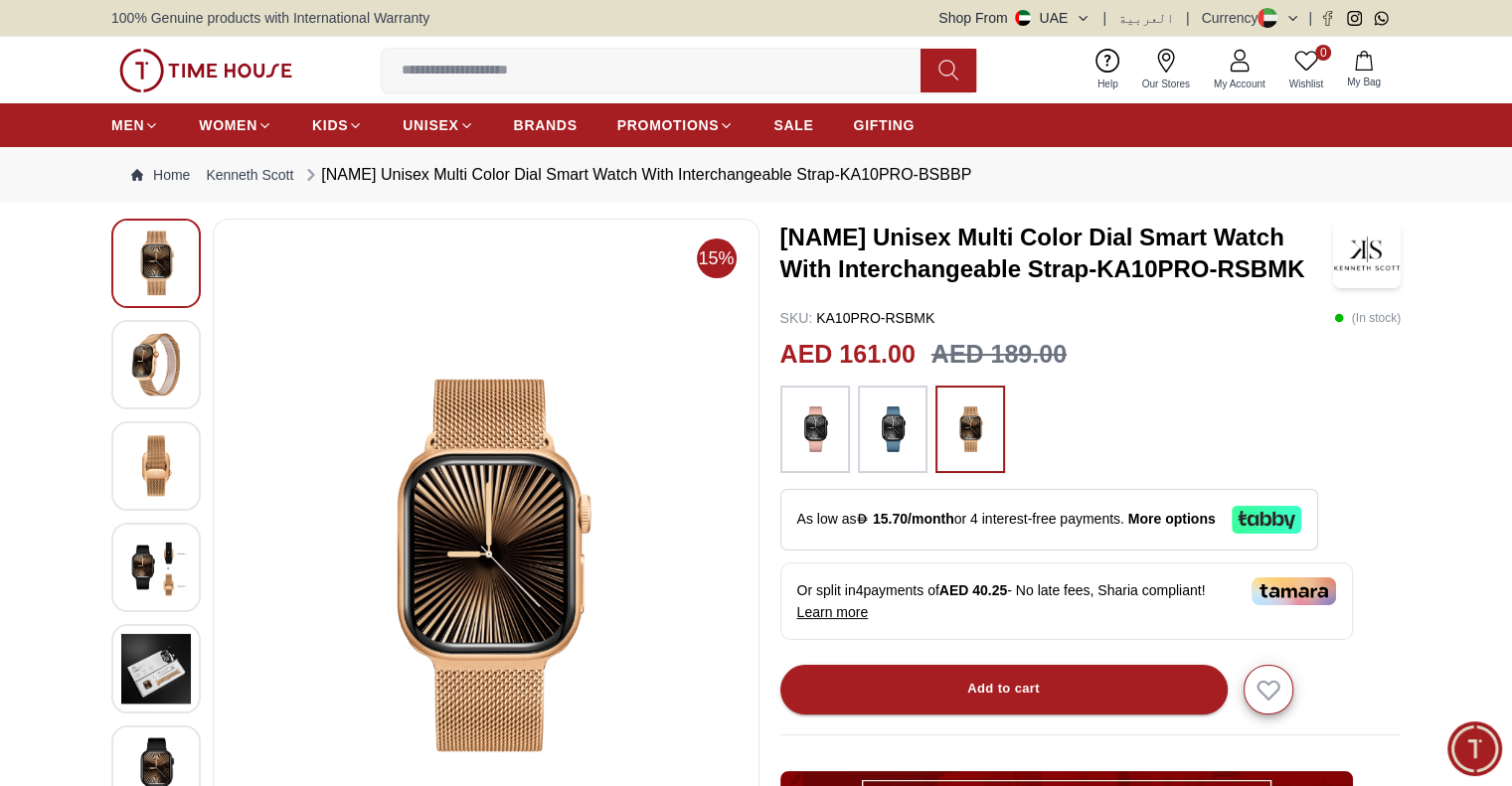 click at bounding box center [893, 429] 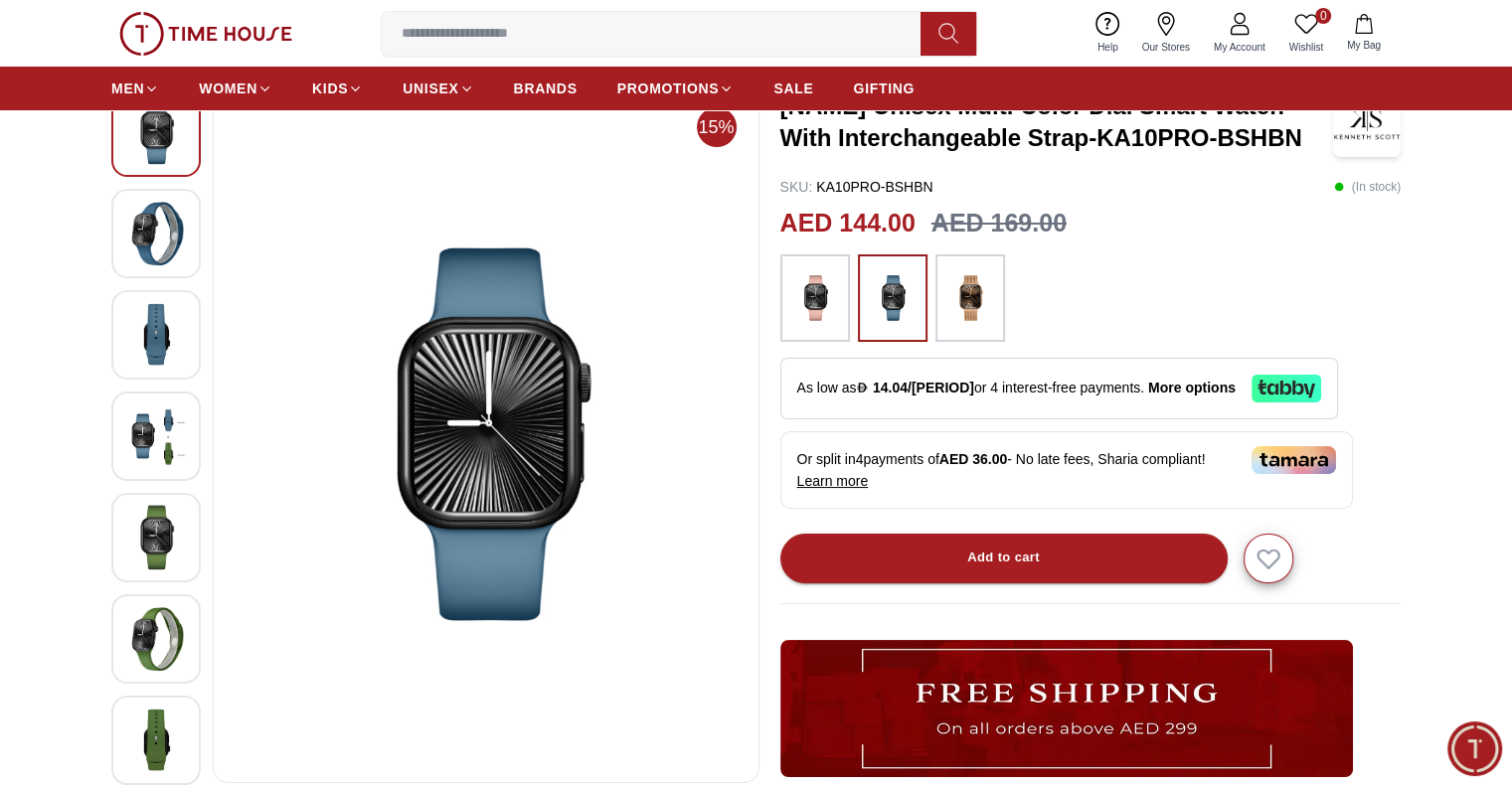 scroll, scrollTop: 0, scrollLeft: 0, axis: both 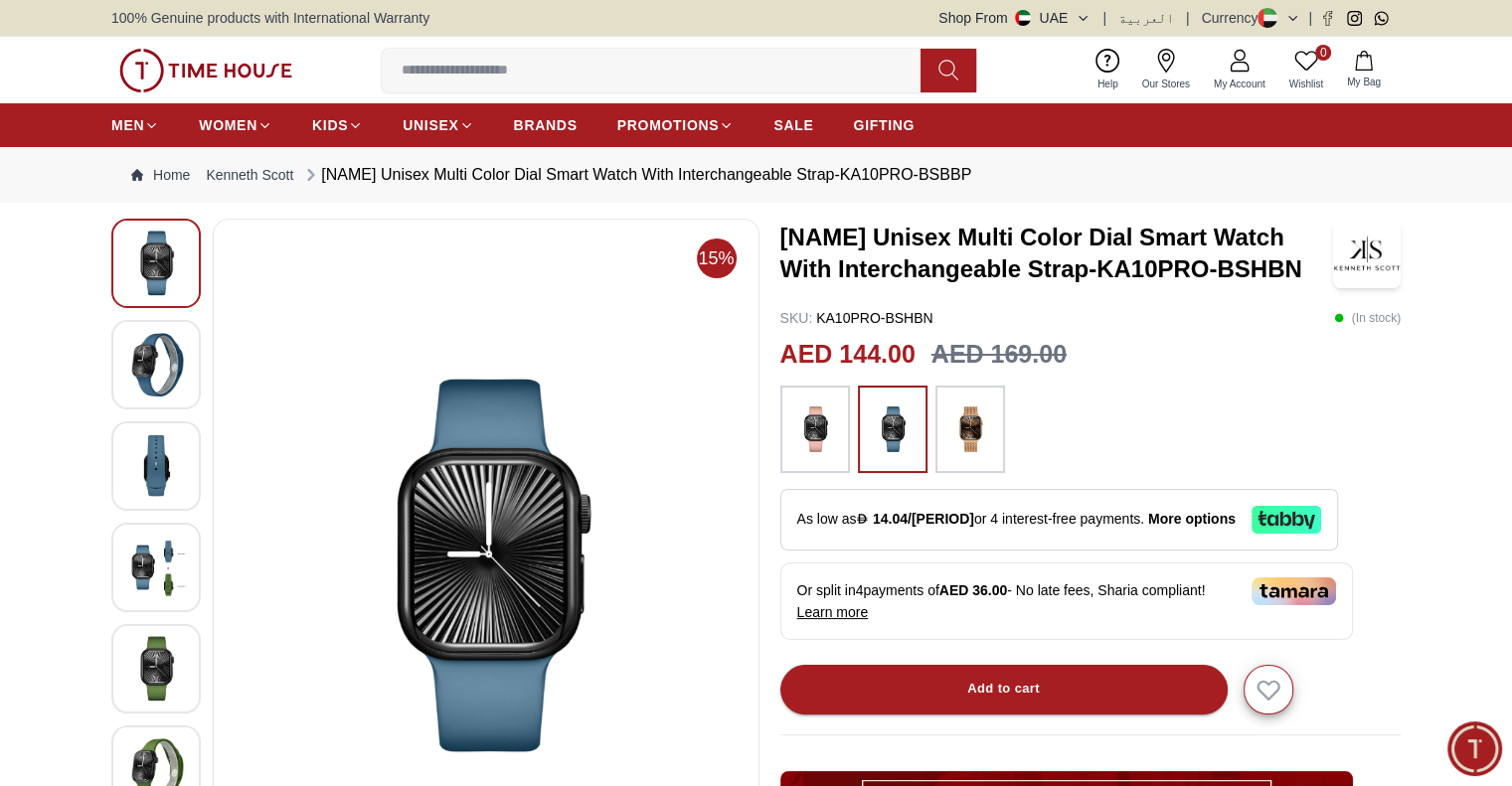 click on "15% Kenneth Scott Unisex Multi Color Dial Smart Watch With Interchangeable Strap-KA10PRO-BSHBN SKU :   KA10PRO-BSHBN ( In stock ) AED 144.00 AED 169.00 Or split in  4  payments of  AED 36.00  - No late fees, Sharia compliant!    Learn more Overview Kenneth Scott Smart Watch Square Black silicon strap with interchangeable Pink Silicone strap 42mm Add to cart GIFT WRAPPING INCLUDED TRUSTED SHIPPING CONTACTLESS DELIVERY Share To Friends Product Description Features From Brand Kenneth Scott Smart Watch Square Green silicon strap with interchangeable Blue Silcione strap 42mm" at bounding box center [756, 982] 